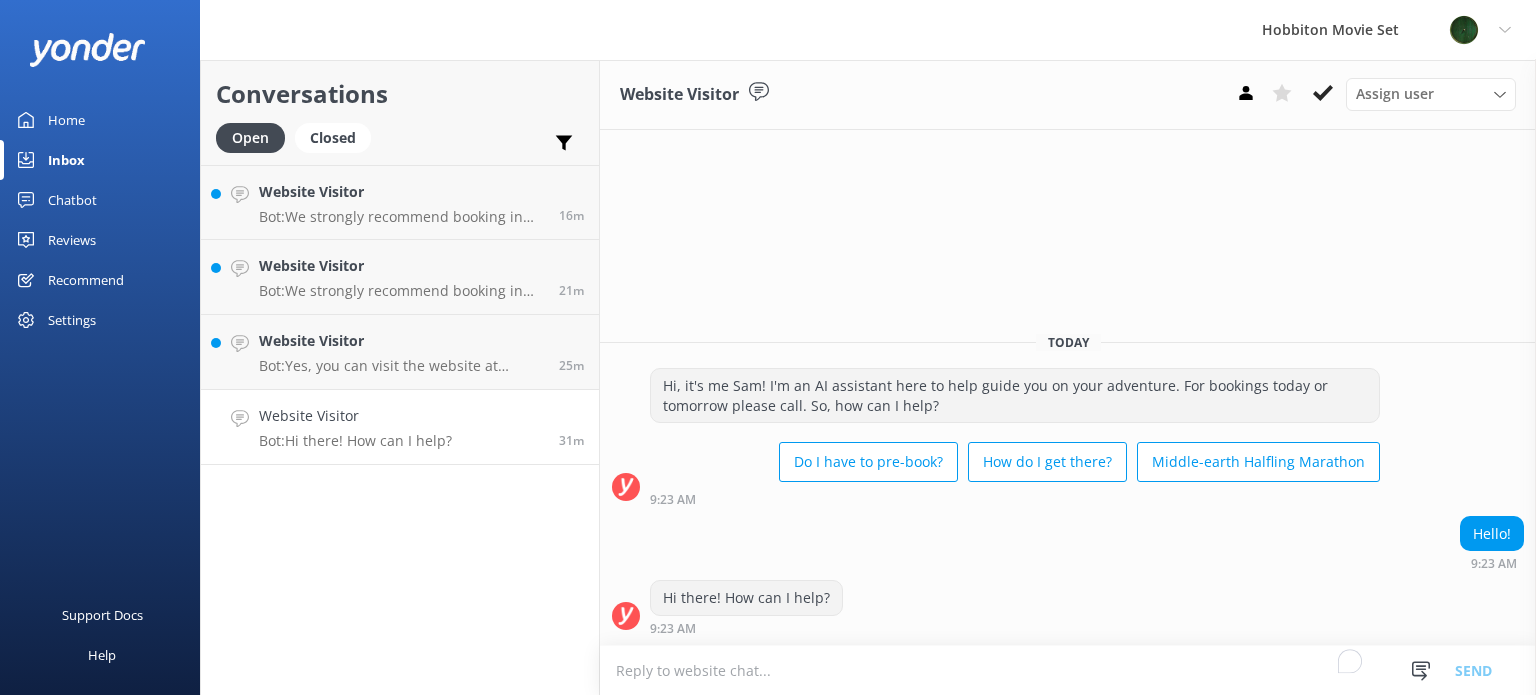 scroll, scrollTop: 0, scrollLeft: 0, axis: both 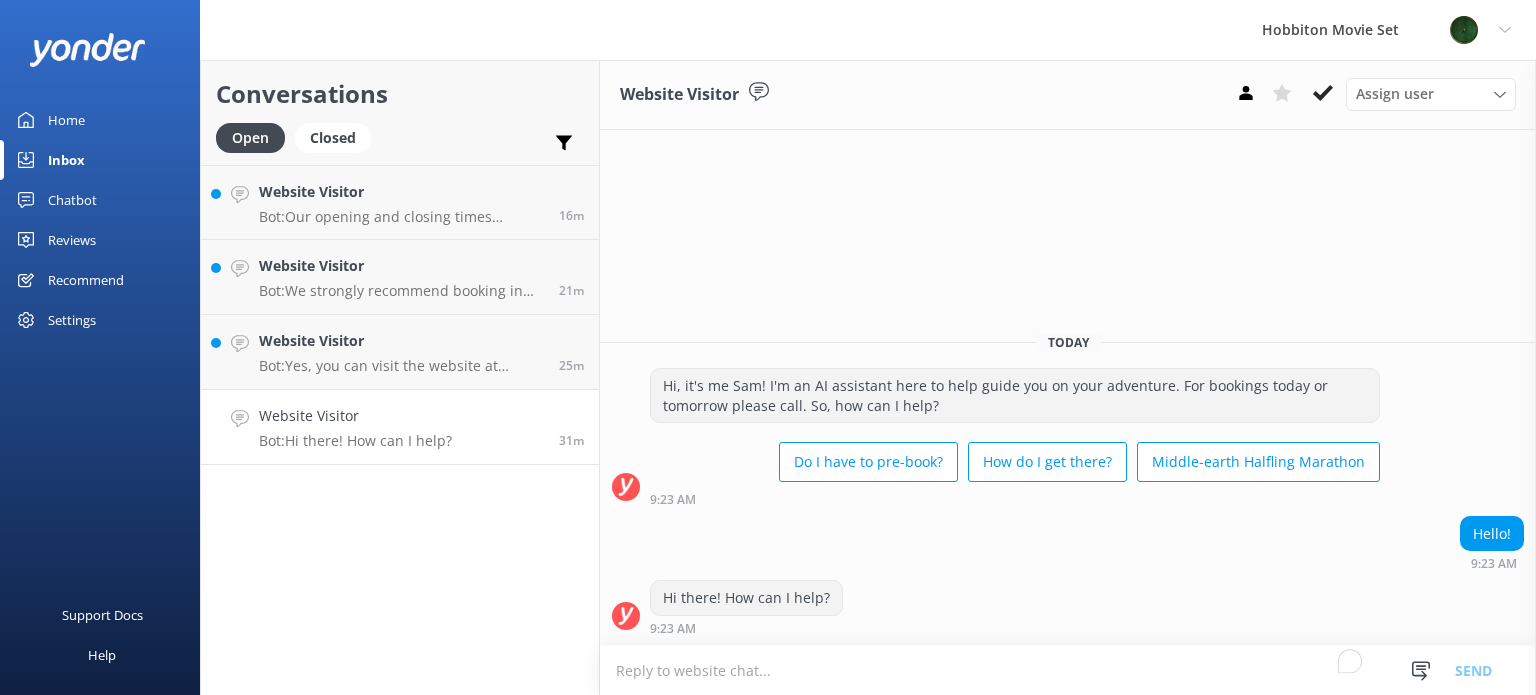 click on "Website Visitor Bot:  Hi there! How can I help?  31m" at bounding box center (400, 427) 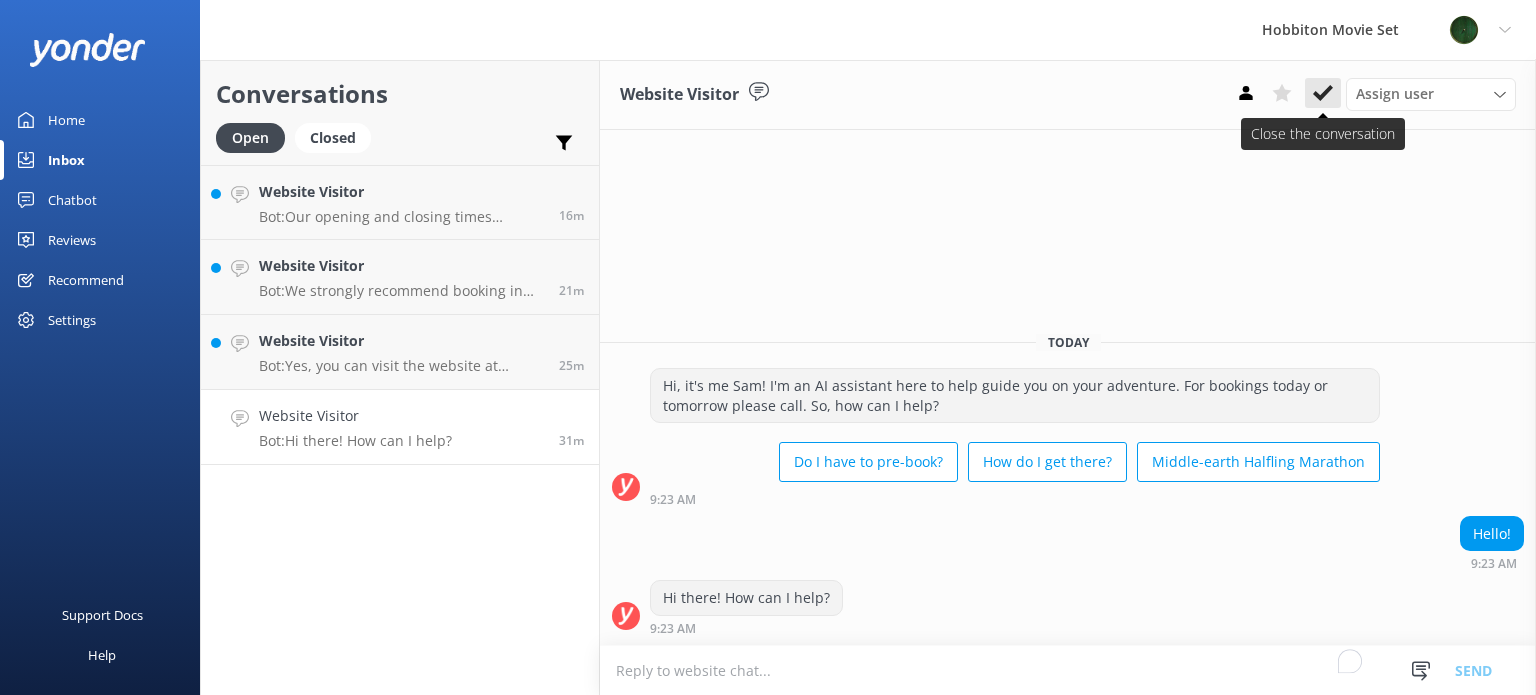 click 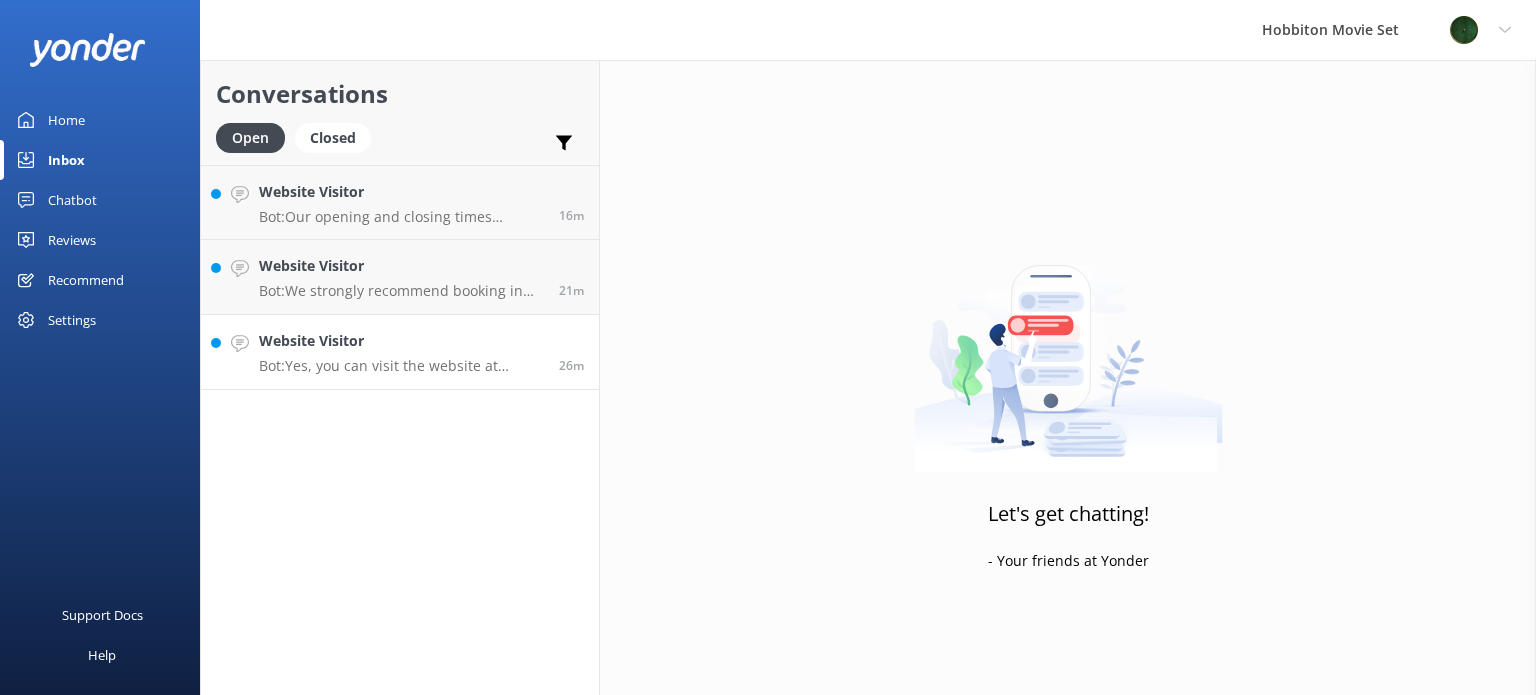 click on "Website Visitor" at bounding box center [401, 341] 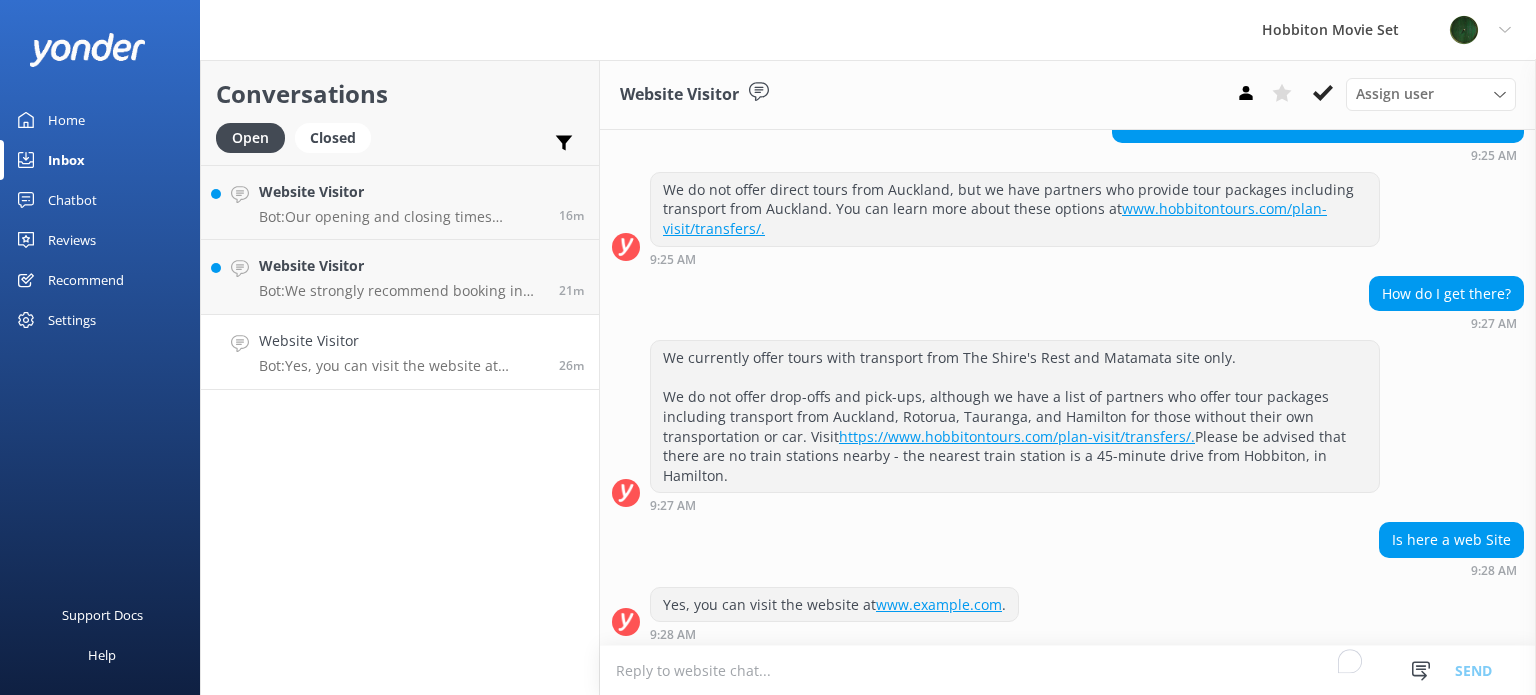 scroll, scrollTop: 245, scrollLeft: 0, axis: vertical 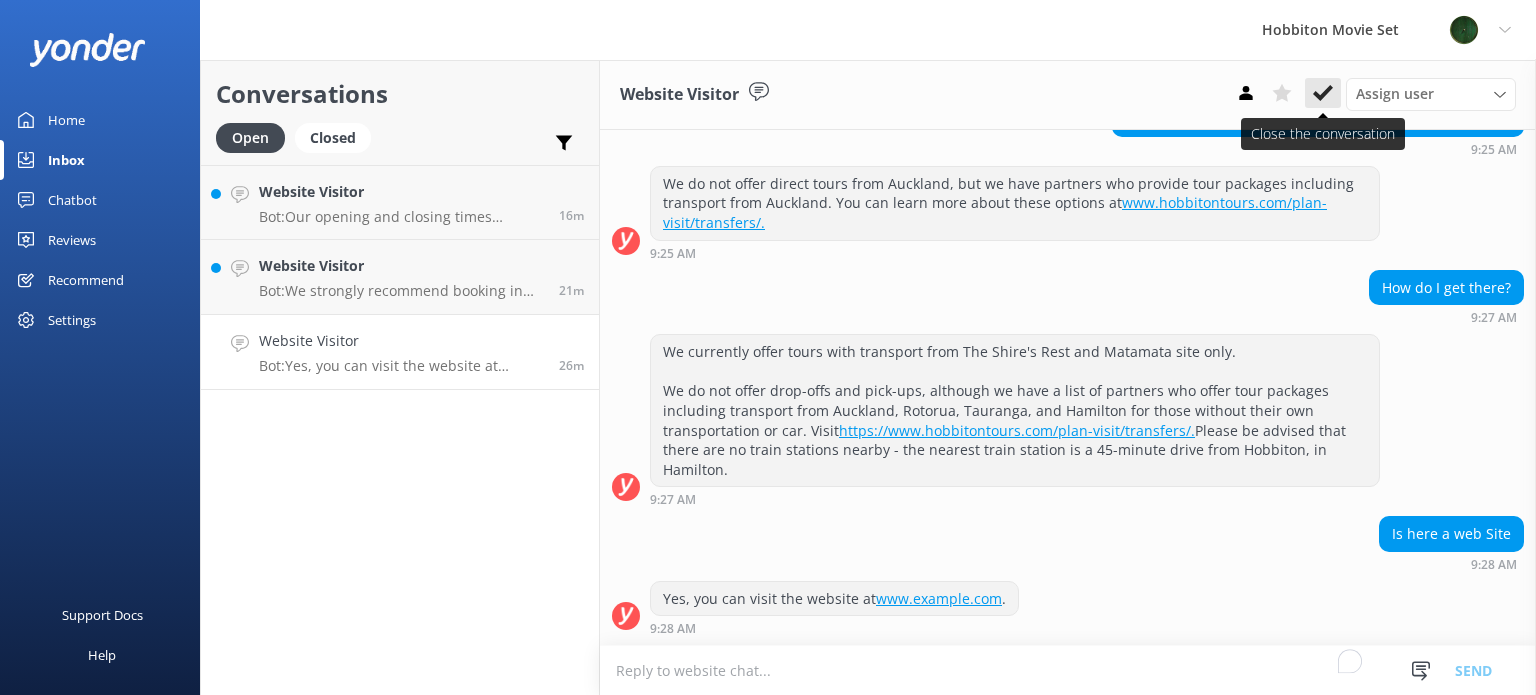 click 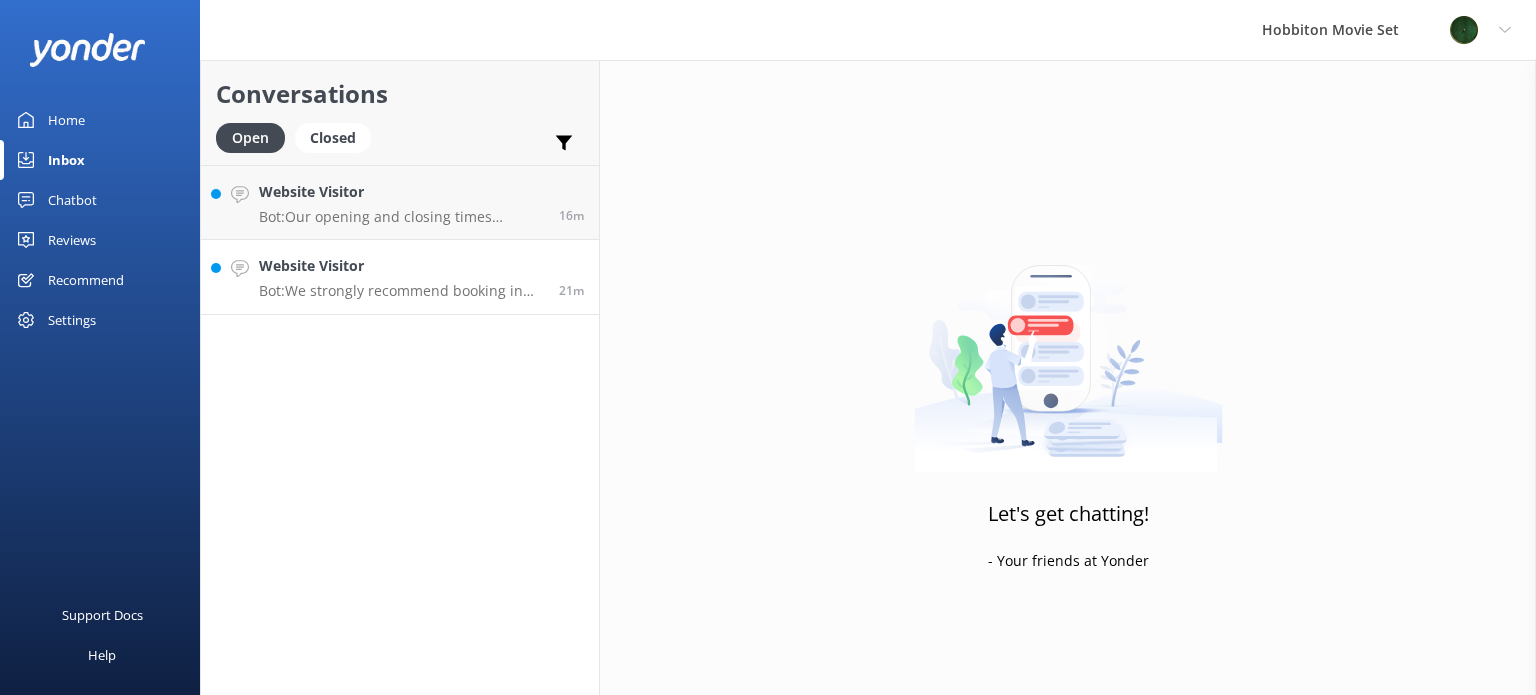 click on "Website Visitor Bot:  We strongly recommend booking in advance as our tours are known to sell out, especially between Dec - Feb each year. You can view availability and book online at www.hobbitontours.com/experiences/." at bounding box center (401, 277) 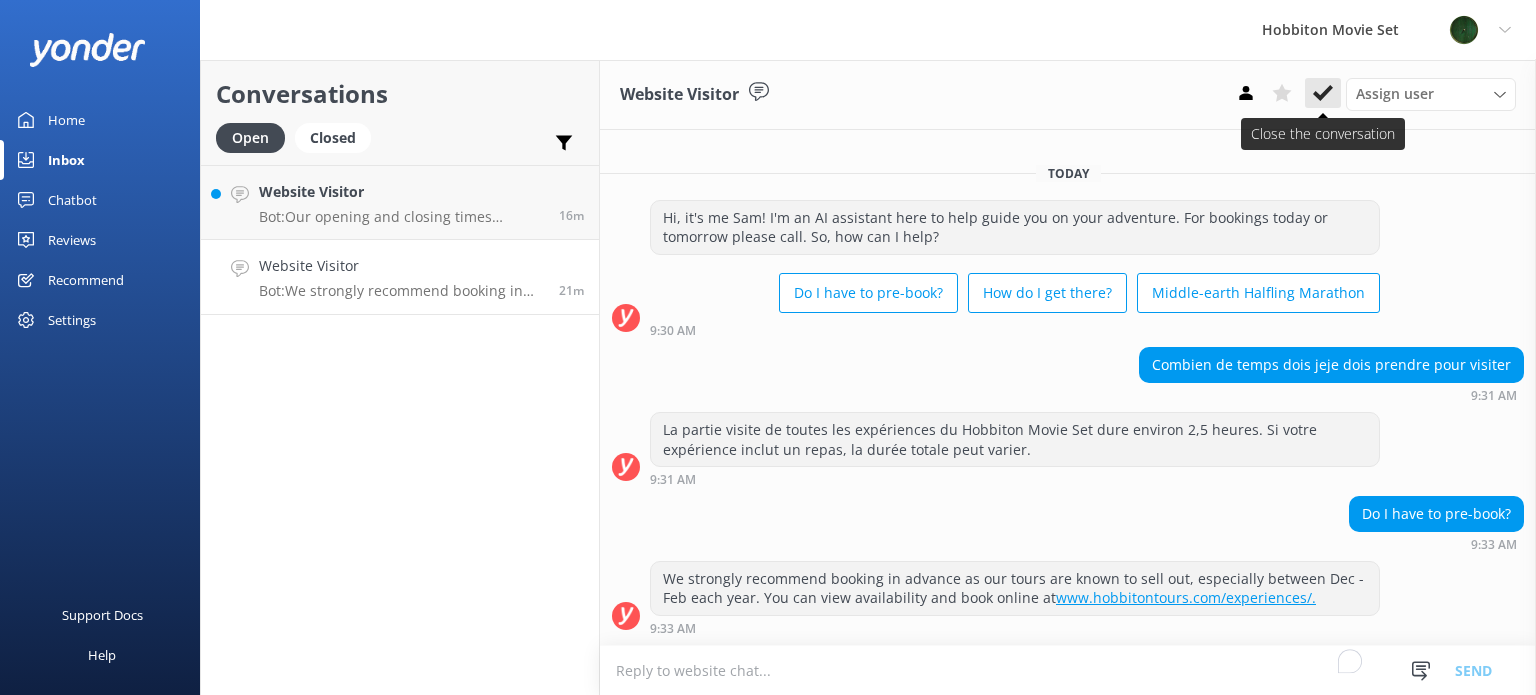 click at bounding box center (1323, 93) 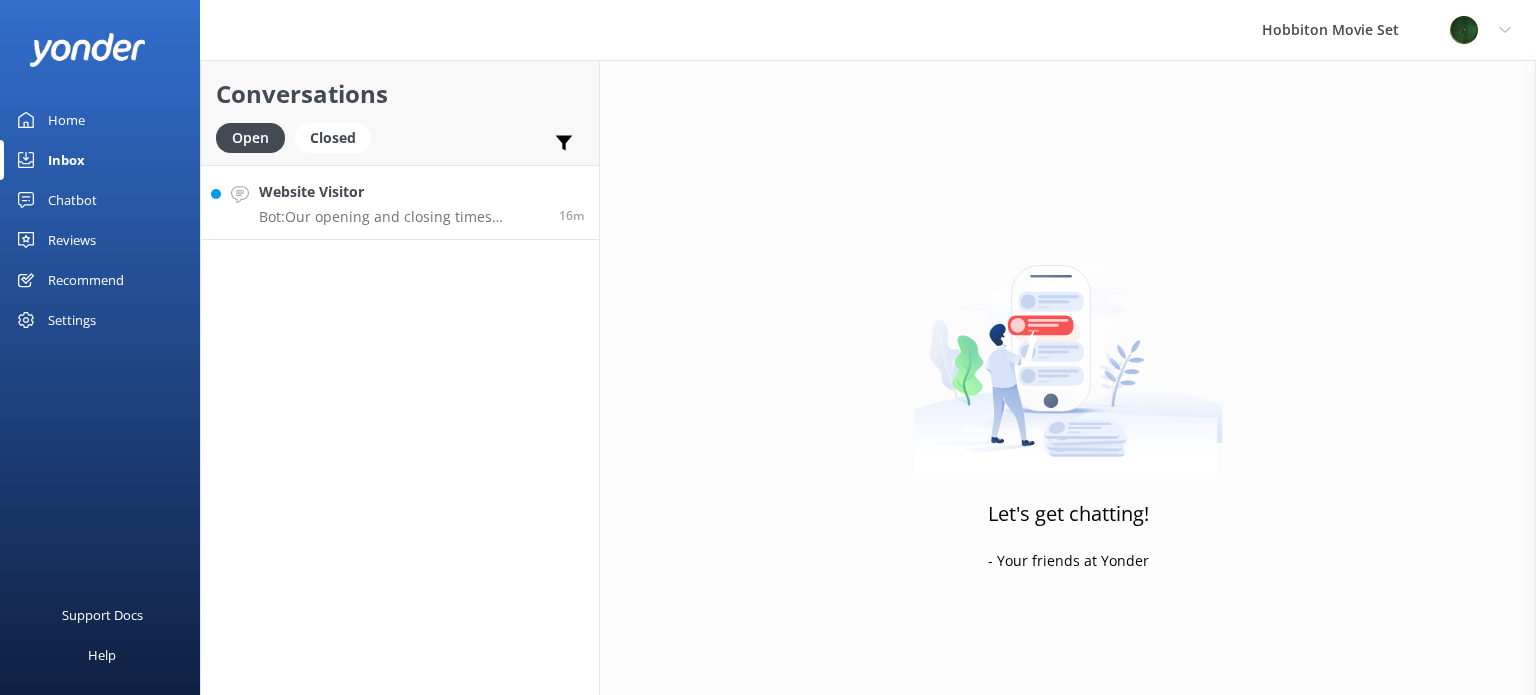 click on "Website Visitor" at bounding box center (401, 192) 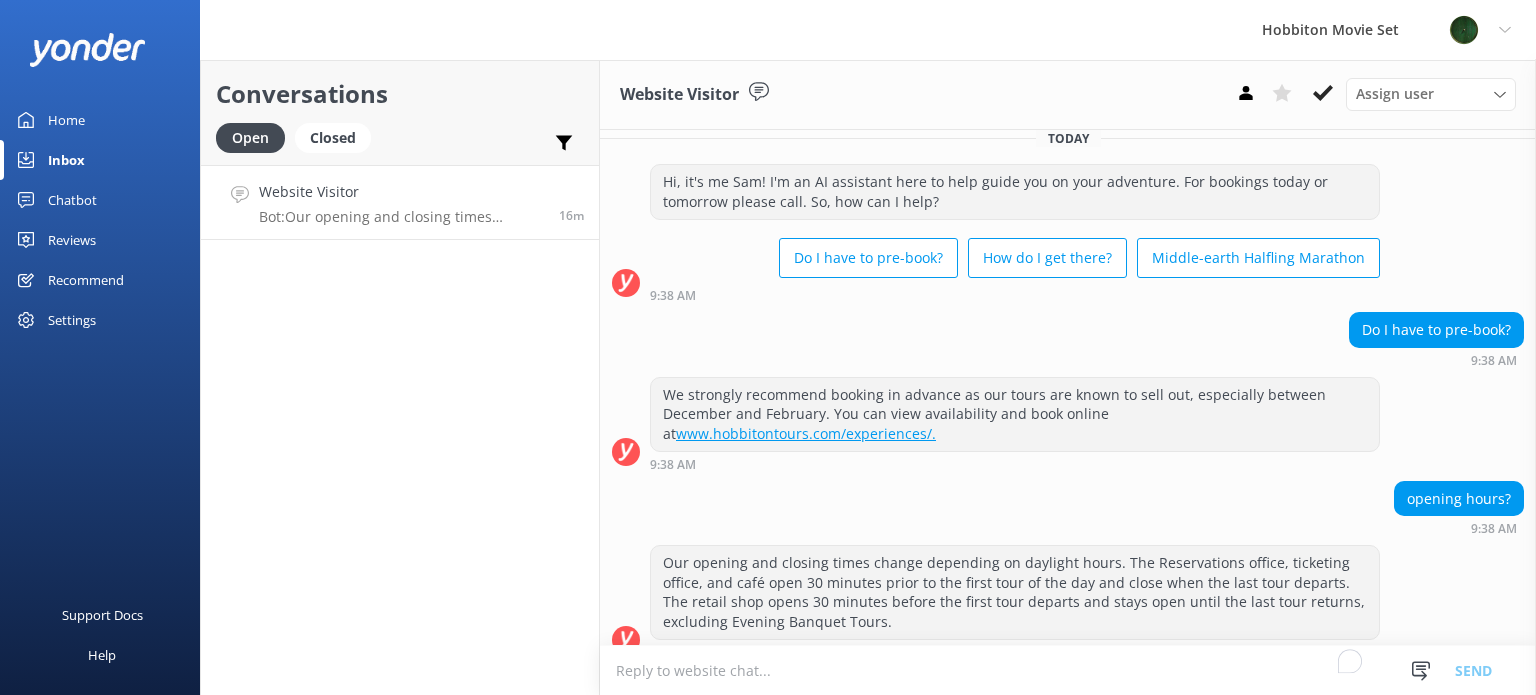 scroll, scrollTop: 0, scrollLeft: 0, axis: both 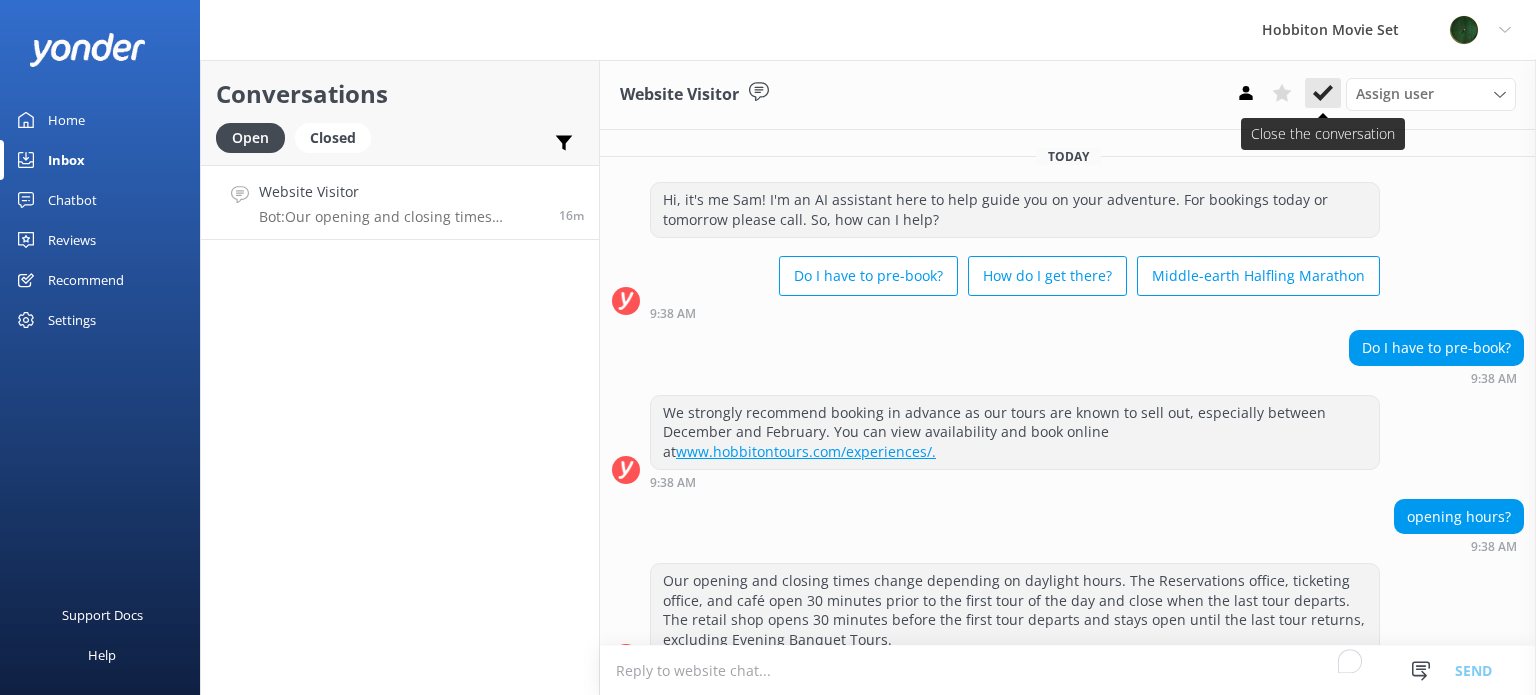 click 